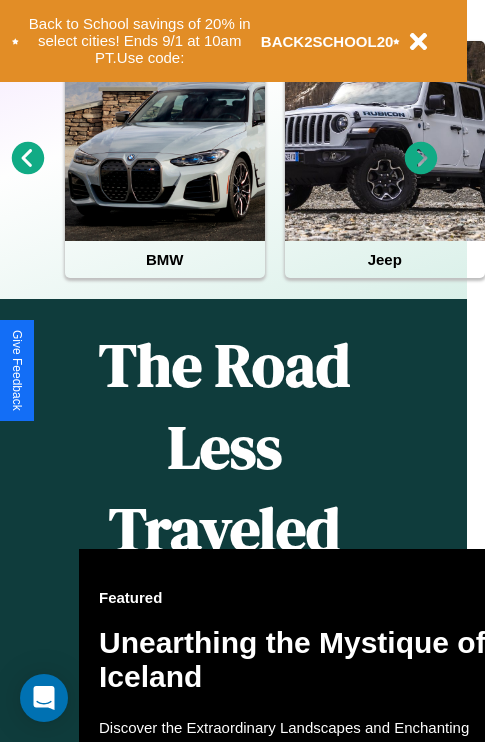 scroll, scrollTop: 997, scrollLeft: 32, axis: both 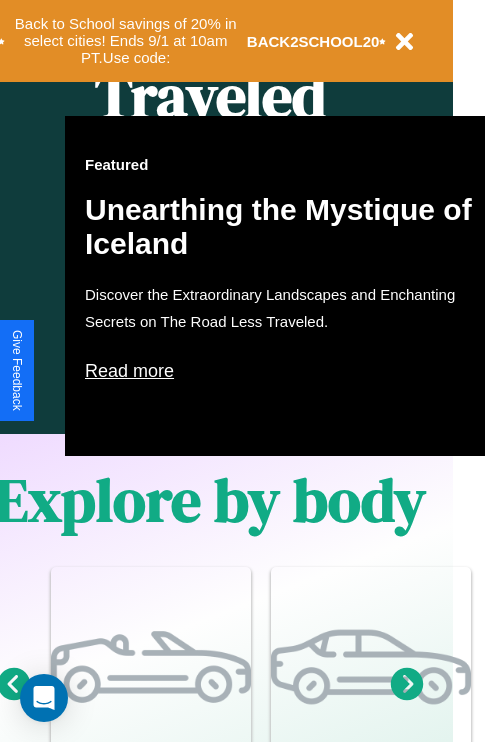 click on "Read more" at bounding box center (285, 371) 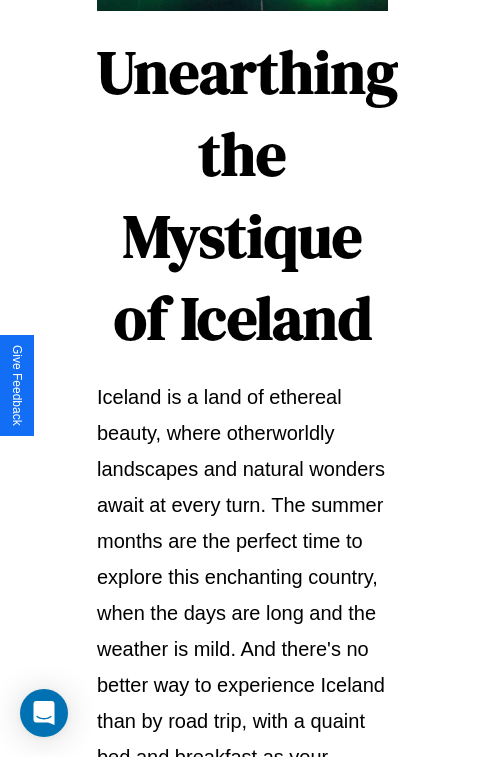 scroll, scrollTop: 3458, scrollLeft: 0, axis: vertical 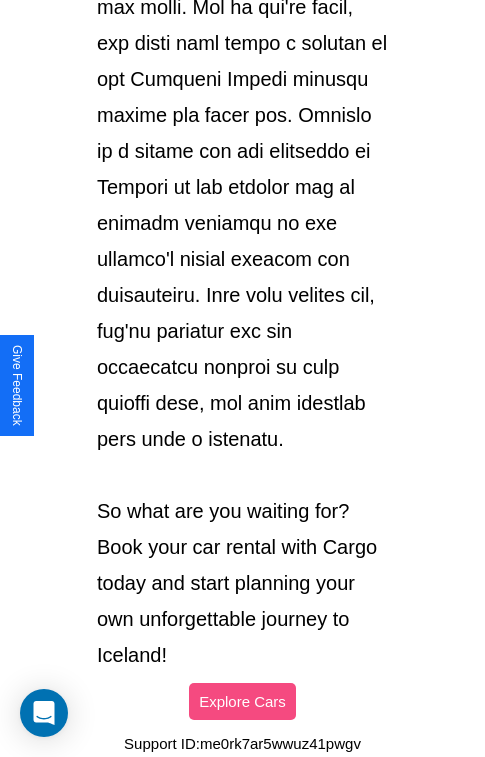 click on "Explore Cars" at bounding box center (242, 701) 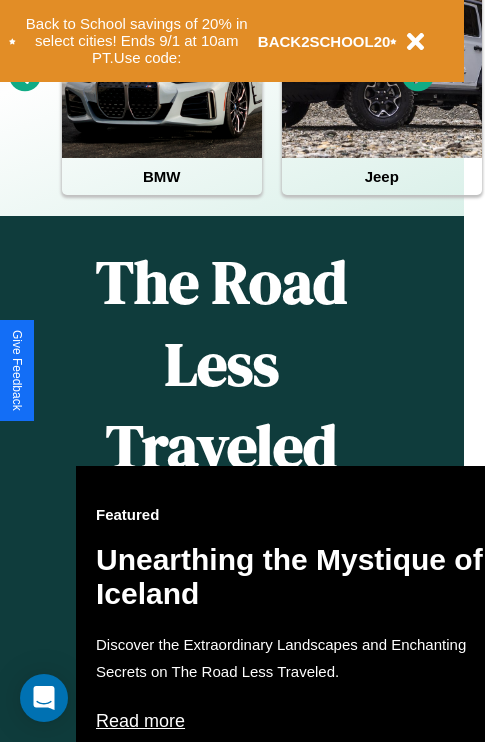 scroll, scrollTop: 0, scrollLeft: 0, axis: both 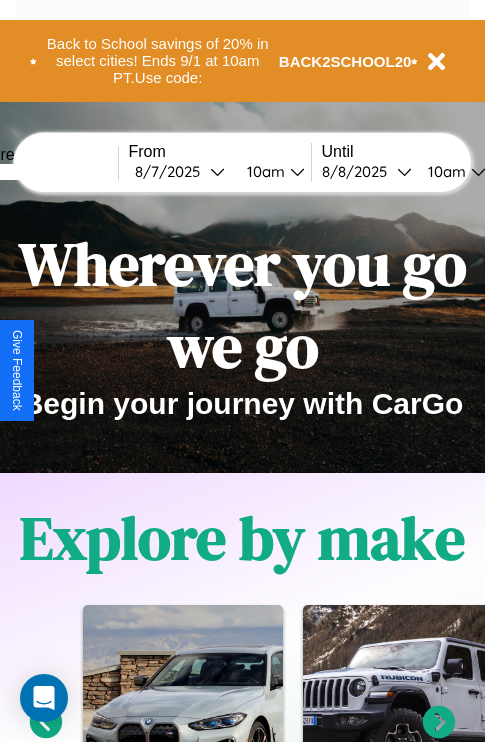 click at bounding box center (43, 172) 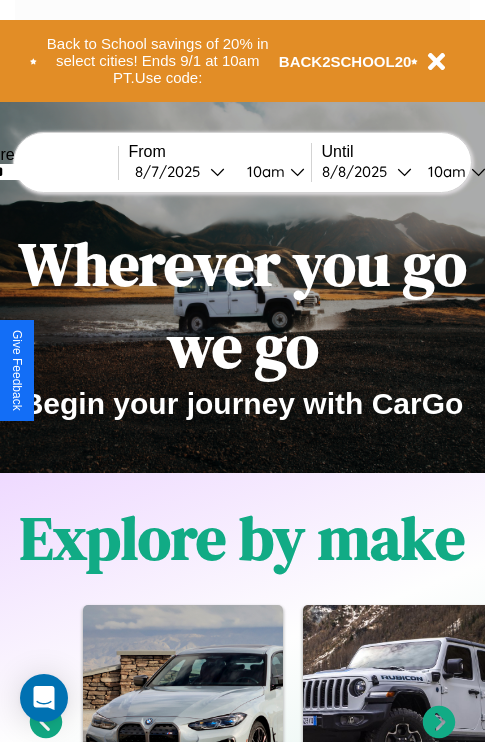 type on "******" 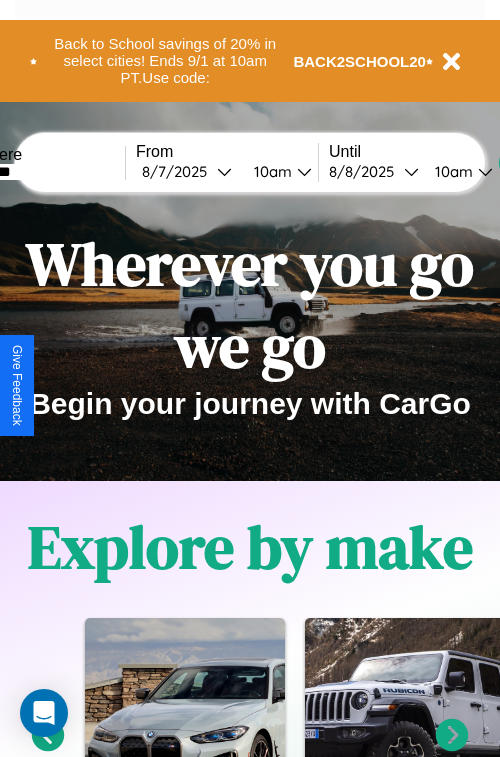 select on "*" 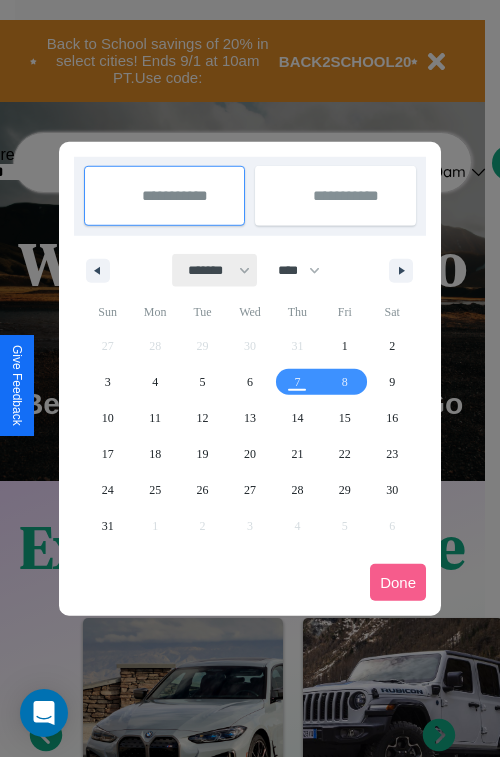 click on "******* ******** ***** ***** *** **** **** ****** ********* ******* ******** ********" at bounding box center [215, 270] 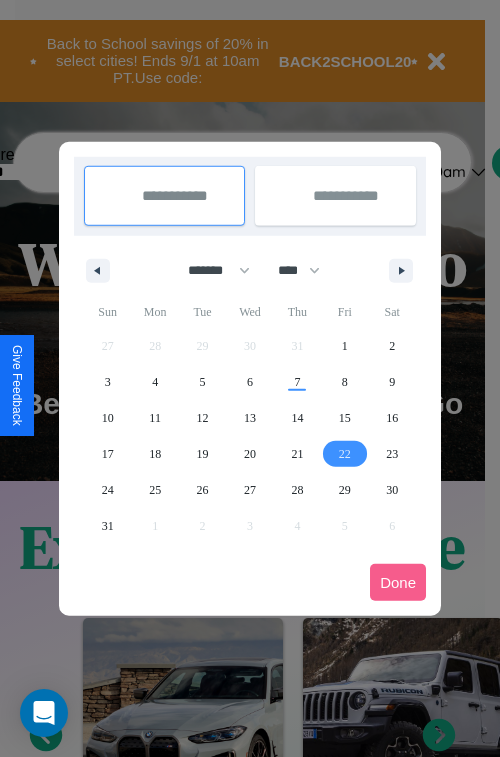 click on "22" at bounding box center [345, 454] 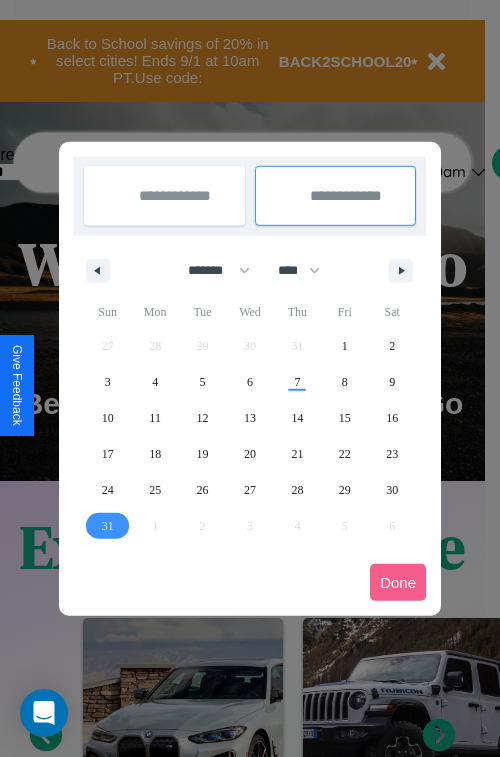 click on "31" at bounding box center (108, 526) 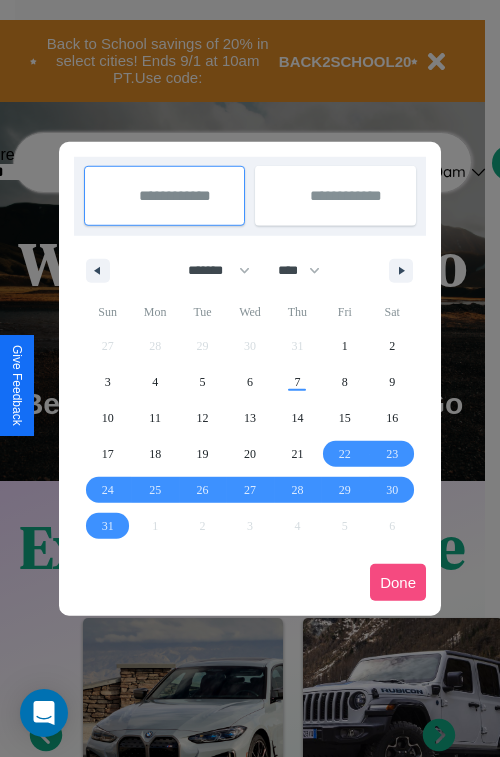 click on "Done" at bounding box center [398, 582] 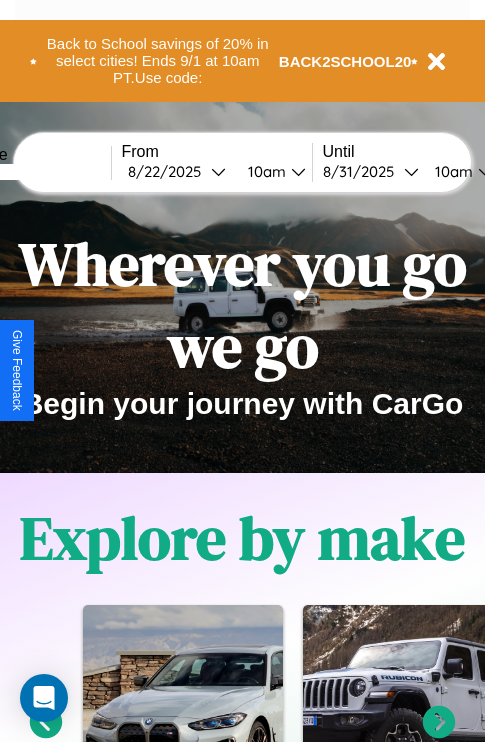 click on "10am" at bounding box center (264, 171) 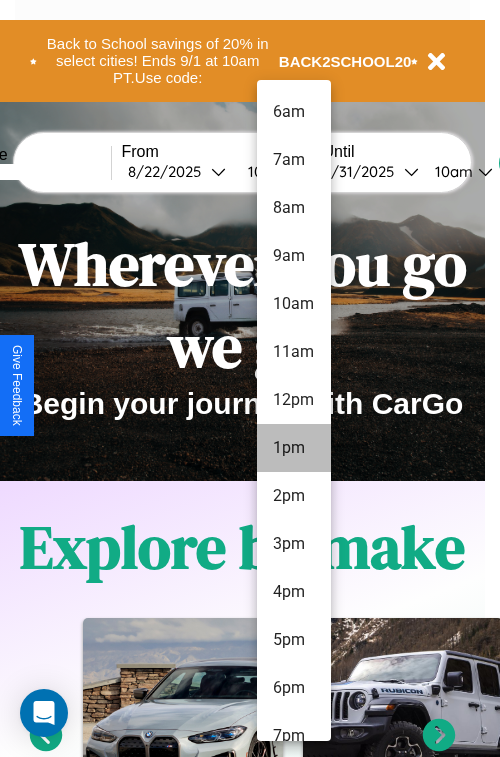 click on "1pm" at bounding box center [294, 448] 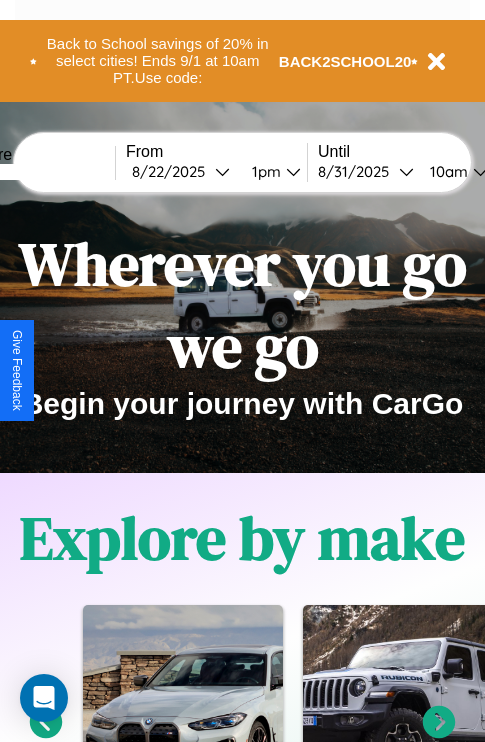 scroll, scrollTop: 0, scrollLeft: 71, axis: horizontal 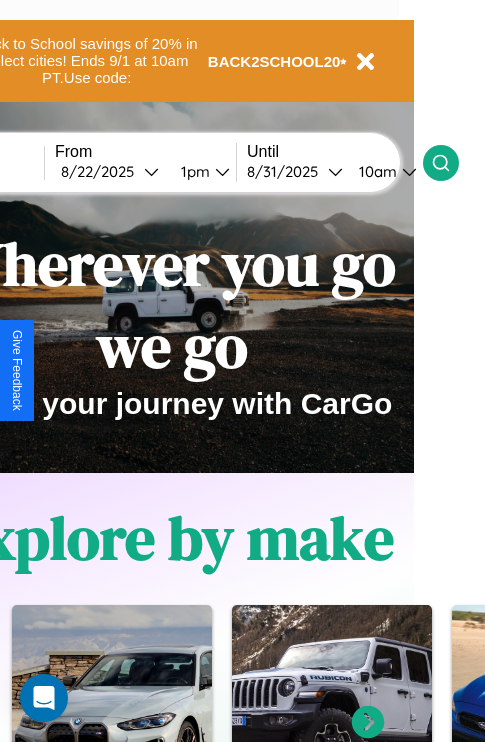 click 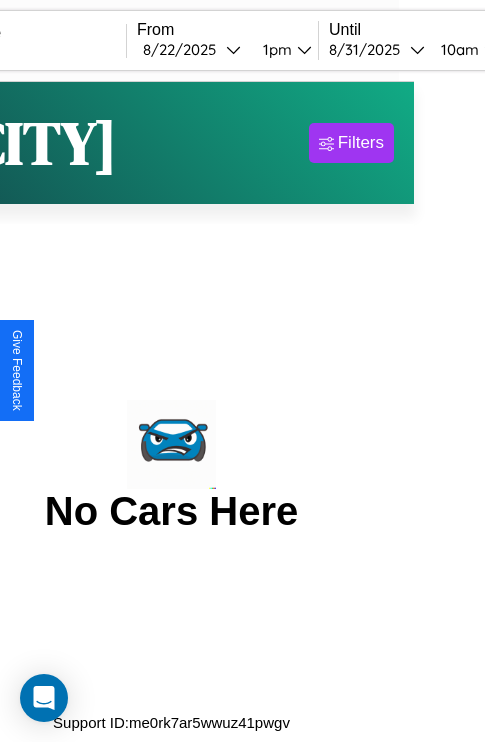 scroll, scrollTop: 0, scrollLeft: 0, axis: both 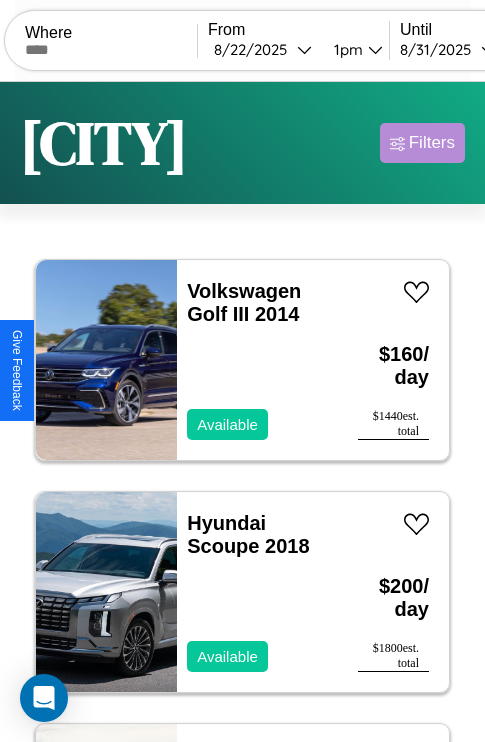 click on "Filters" at bounding box center [432, 143] 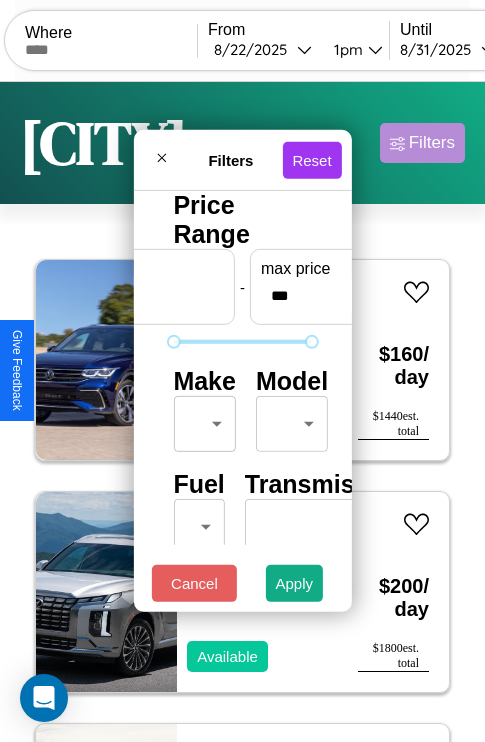 scroll, scrollTop: 162, scrollLeft: 0, axis: vertical 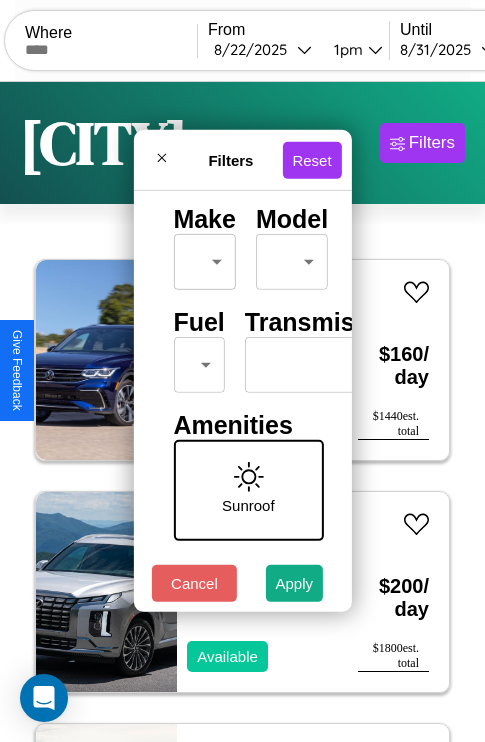 click on "CarGo Where From [DATE] [TIME] Until [DATE] [TIME] Become a Host Login Sign Up [CITY] Filters 131  cars in this area These cars can be picked up in this city. Volkswagen   Golf III   2014 Available $ 160  / day $ 1440  est. total Hyundai   Scoupe   2018 Available $ 200  / day $ 1800  est. total Dodge   480 Series   2014 Available $ 60  / day $ 540  est. total Kia   Rondo   2023 Available $ 120  / day $ 1080  est. total Lincoln   Mark LT   2018 Available $ 120  / day $ 1080  est. total Ford   LN600   2022 Available $ 80  / day $ 720  est. total Hummer   H1   2024 Unavailable $ 120  / day $ 1080  est. total Ford   AT9522   2017 Available $ 150  / day $ 1350  est. total Kia   K5   2024 Available $ 50  / day $ 450  est. total Honda   CRF450RL   2024 Available $ 80  / day $ 720  est. total Alfa Romeo   Tonale   2014 Available $ 130  / day $ 1170  est. total Nissan   Xterra   2024 Available $ 200  / day $ 1800  est. total Acura   TLX   2014 Available $ 100  / day $ 900  est. total Land Rover     2017 $ 170" at bounding box center (242, 412) 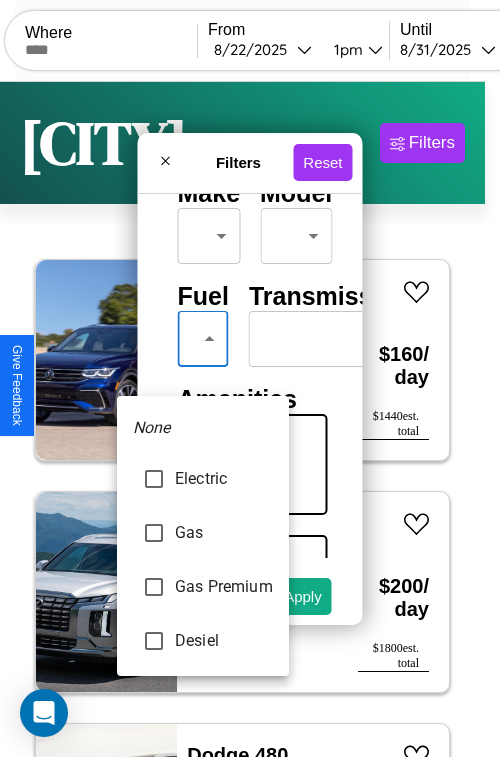 type on "***" 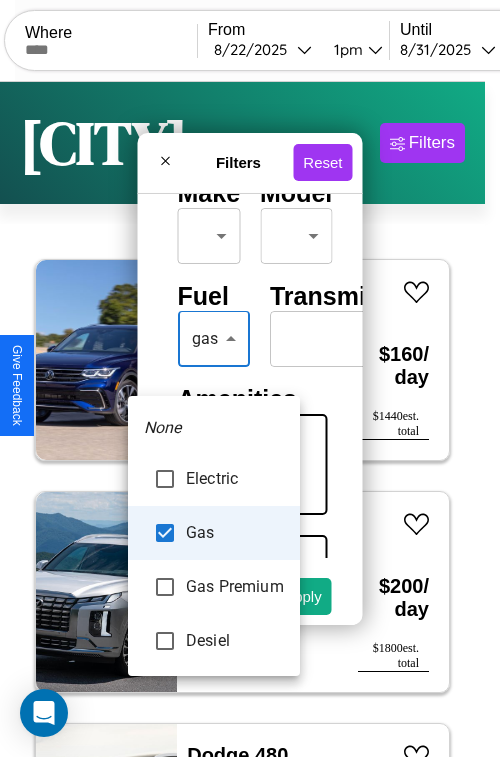 click at bounding box center (250, 378) 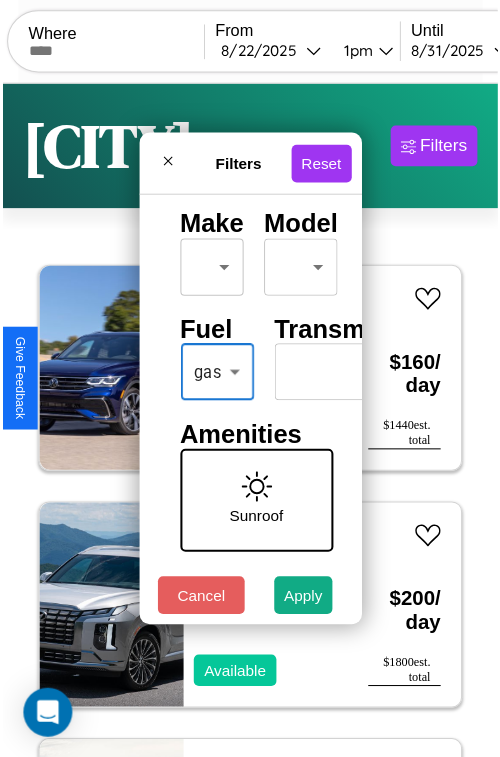 scroll, scrollTop: 59, scrollLeft: 0, axis: vertical 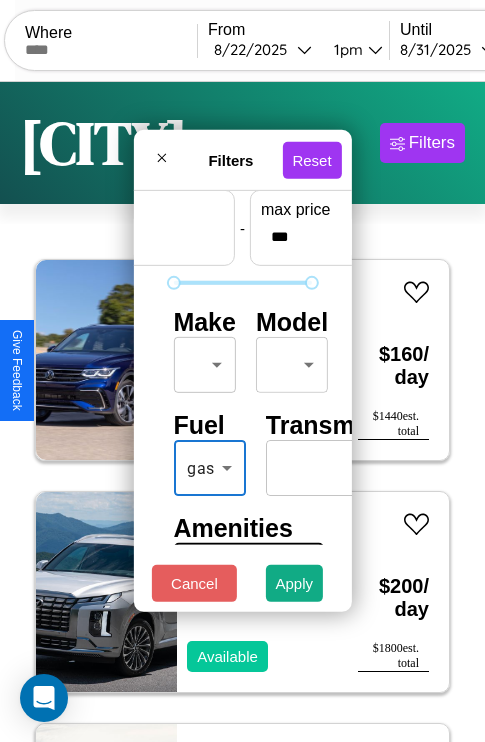click on "CarGo Where From [DATE] [TIME] Until [DATE] [TIME] Become a Host Login Sign Up [CITY] Filters 131  cars in this area These cars can be picked up in this city. Volkswagen   Golf III   2014 Available $ 160  / day $ 1440  est. total Hyundai   Scoupe   2018 Available $ 200  / day $ 1800  est. total Dodge   480 Series   2014 Available $ 60  / day $ 540  est. total Kia   Rondo   2023 Available $ 120  / day $ 1080  est. total Lincoln   Mark LT   2018 Available $ 120  / day $ 1080  est. total Ford   LN600   2022 Available $ 80  / day $ 720  est. total Hummer   H1   2024 Unavailable $ 120  / day $ 1080  est. total Ford   AT9522   2017 Available $ 150  / day $ 1350  est. total Kia   K5   2024 Available $ 50  / day $ 450  est. total Honda   CRF450RL   2024 Available $ 80  / day $ 720  est. total Alfa Romeo   Tonale   2014 Available $ 130  / day $ 1170  est. total Nissan   Xterra   2024 Available $ 200  / day $ 1800  est. total Acura   TLX   2014 Available $ 100  / day $ 900  est. total Land Rover     2017 $ 170" at bounding box center [242, 412] 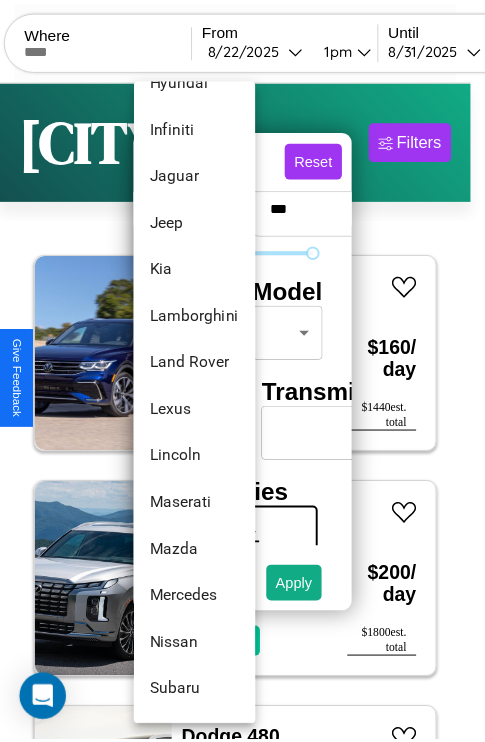 scroll, scrollTop: 902, scrollLeft: 0, axis: vertical 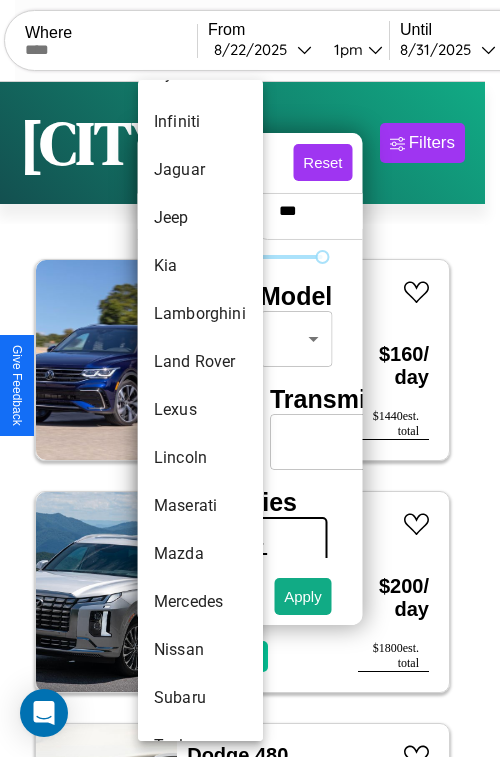 click on "Lexus" at bounding box center (200, 410) 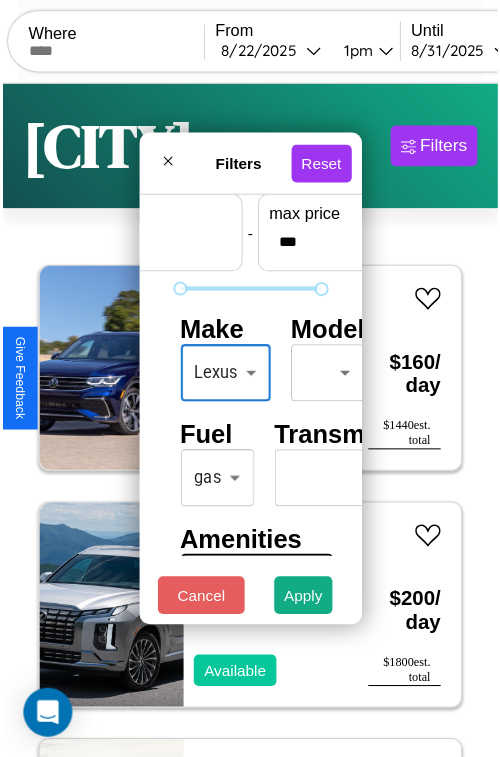 scroll, scrollTop: 162, scrollLeft: 84, axis: both 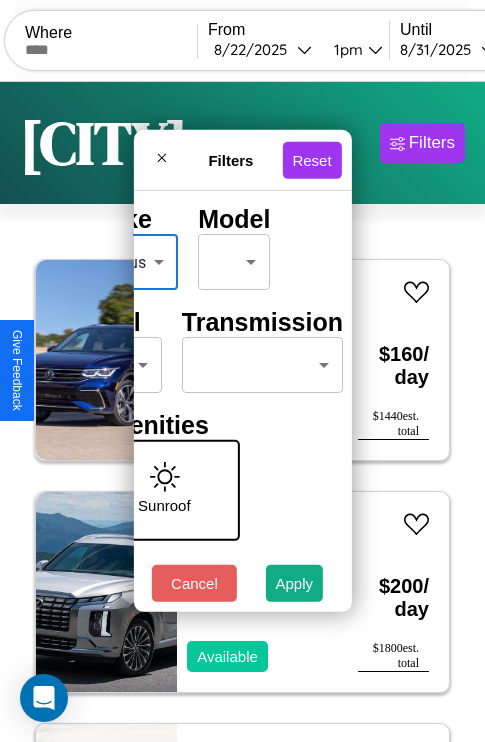 click on "CarGo Where From [DATE] [TIME] Until [DATE] [TIME] Become a Host Login Sign Up [CITY] Filters 131  cars in this area These cars can be picked up in this city. Volkswagen   Golf III   2014 Available $ 160  / day $ 1440  est. total Hyundai   Scoupe   2018 Available $ 200  / day $ 1800  est. total Dodge   480 Series   2014 Available $ 60  / day $ 540  est. total Kia   Rondo   2023 Available $ 120  / day $ 1080  est. total Lincoln   Mark LT   2018 Available $ 120  / day $ 1080  est. total Ford   LN600   2022 Available $ 80  / day $ 720  est. total Hummer   H1   2024 Unavailable $ 120  / day $ 1080  est. total Ford   AT9522   2017 Available $ 150  / day $ 1350  est. total Kia   K5   2024 Available $ 50  / day $ 450  est. total Honda   CRF450RL   2024 Available $ 80  / day $ 720  est. total Alfa Romeo   Tonale   2014 Available $ 130  / day $ 1170  est. total Nissan   Xterra   2024 Available $ 200  / day $ 1800  est. total Acura   TLX   2014 Available $ 100  / day $ 900  est. total Land Rover     2017 $ 170" at bounding box center [242, 412] 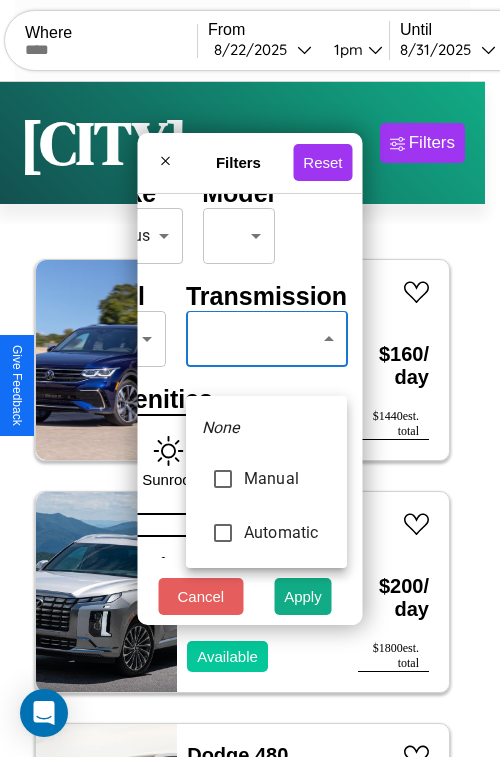 type on "*********" 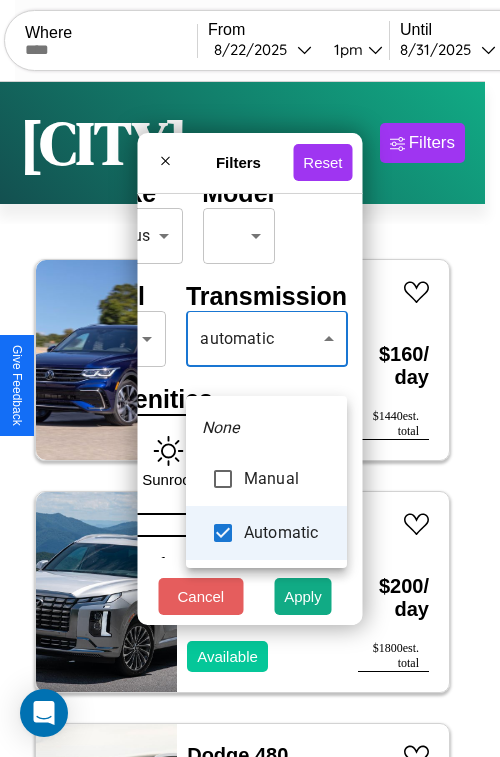 click at bounding box center [250, 378] 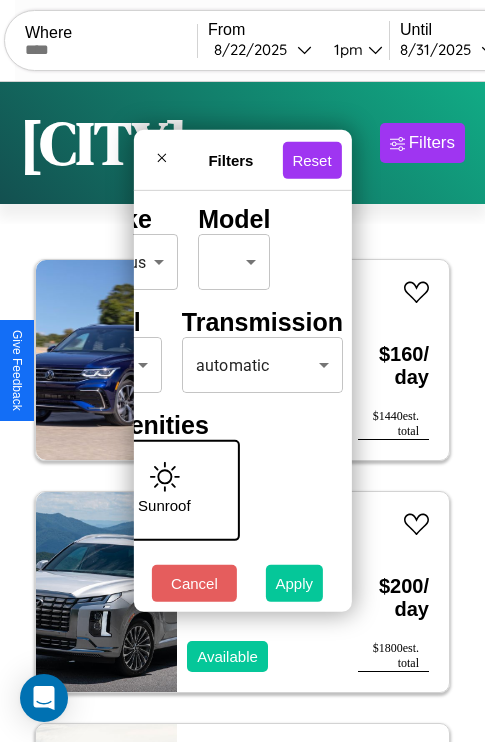 click on "Apply" at bounding box center [295, 583] 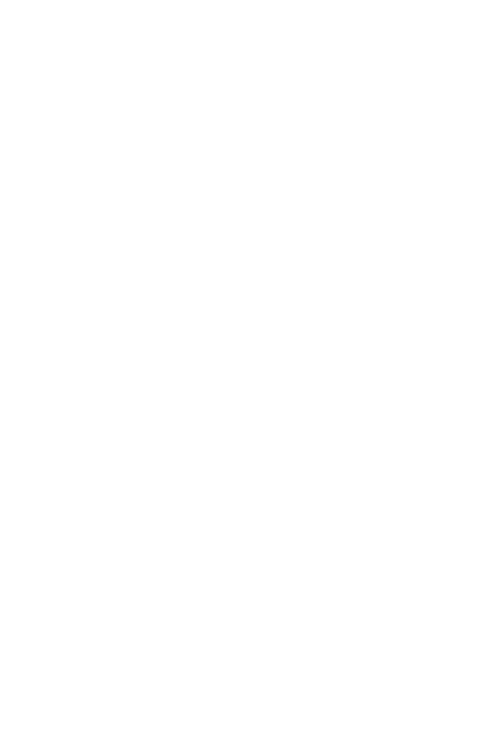 scroll, scrollTop: 0, scrollLeft: 0, axis: both 